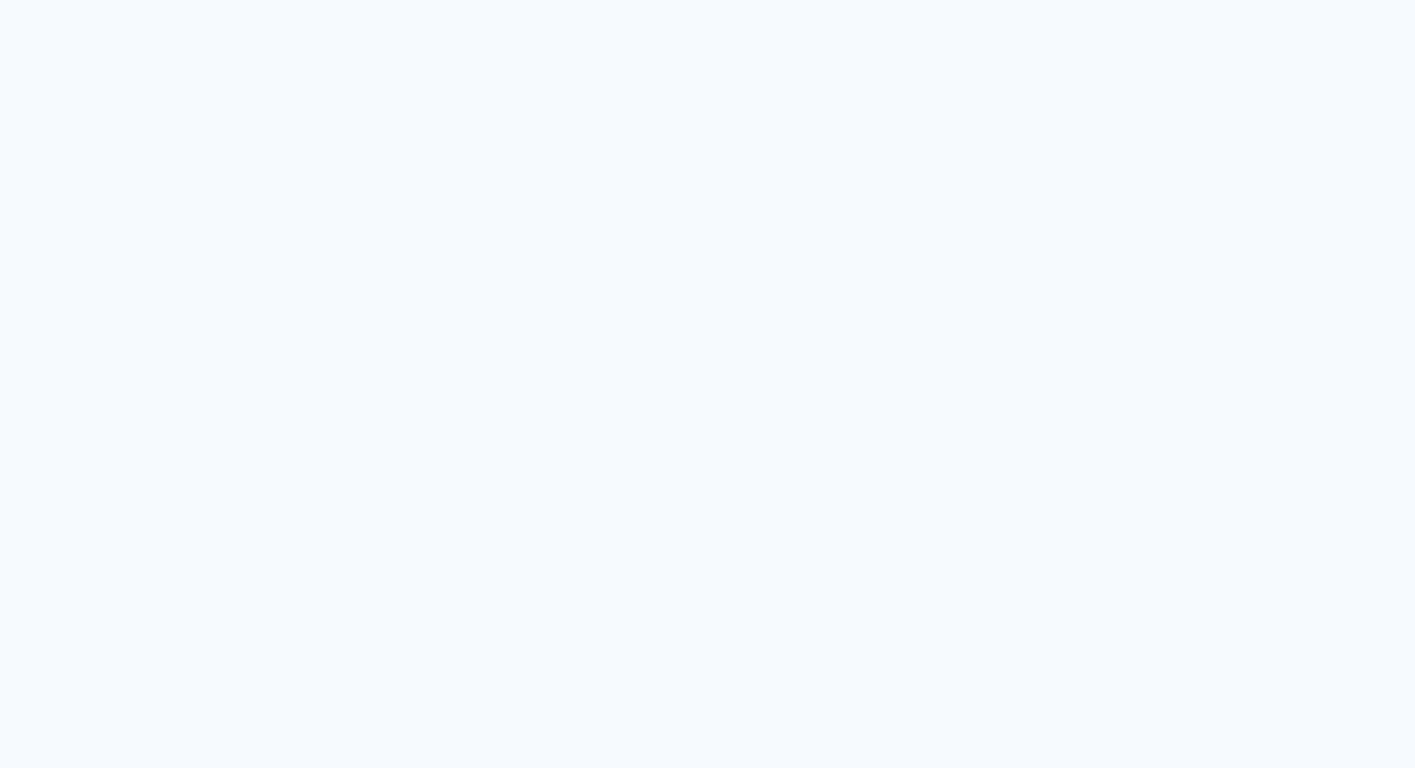 scroll, scrollTop: 0, scrollLeft: 0, axis: both 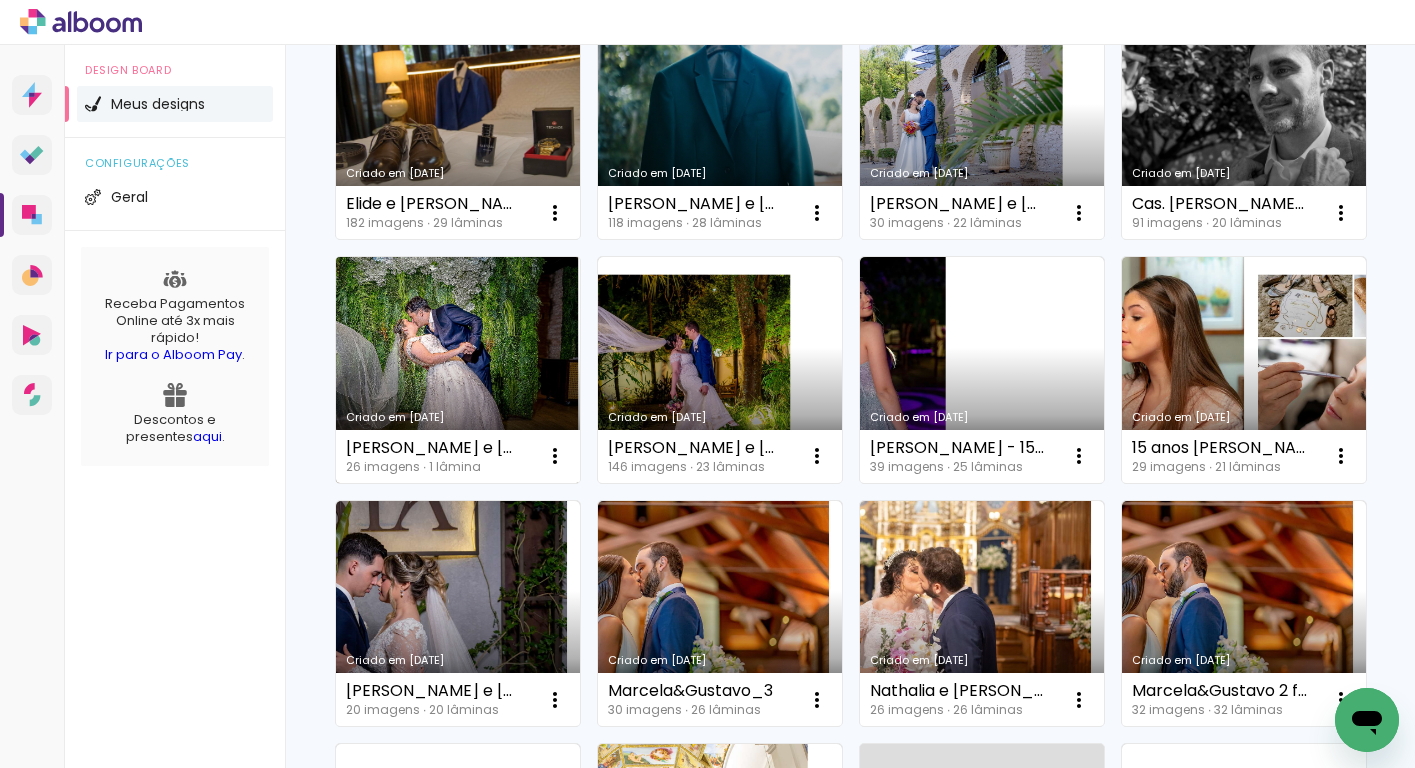 click on "Criado em 06/03/25" at bounding box center [458, 370] 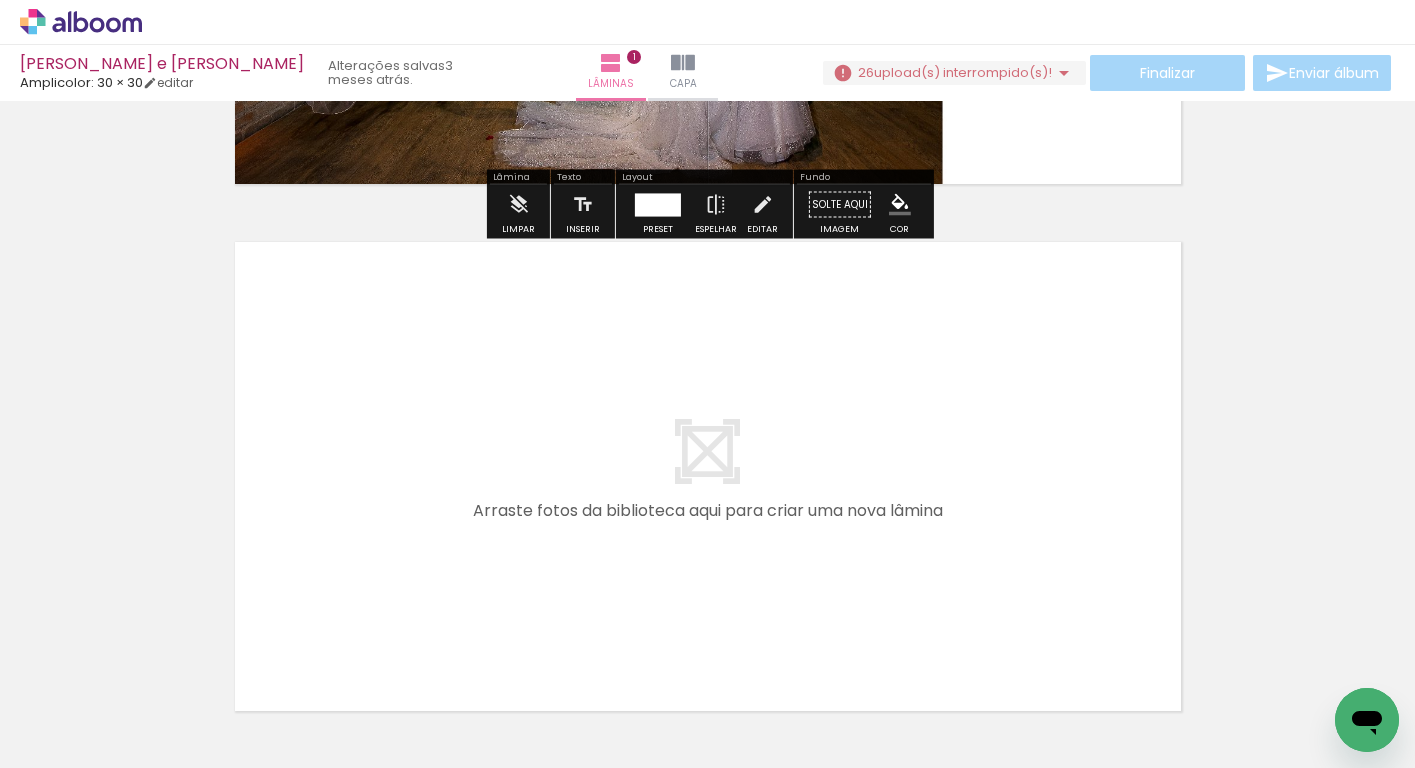scroll, scrollTop: 590, scrollLeft: 0, axis: vertical 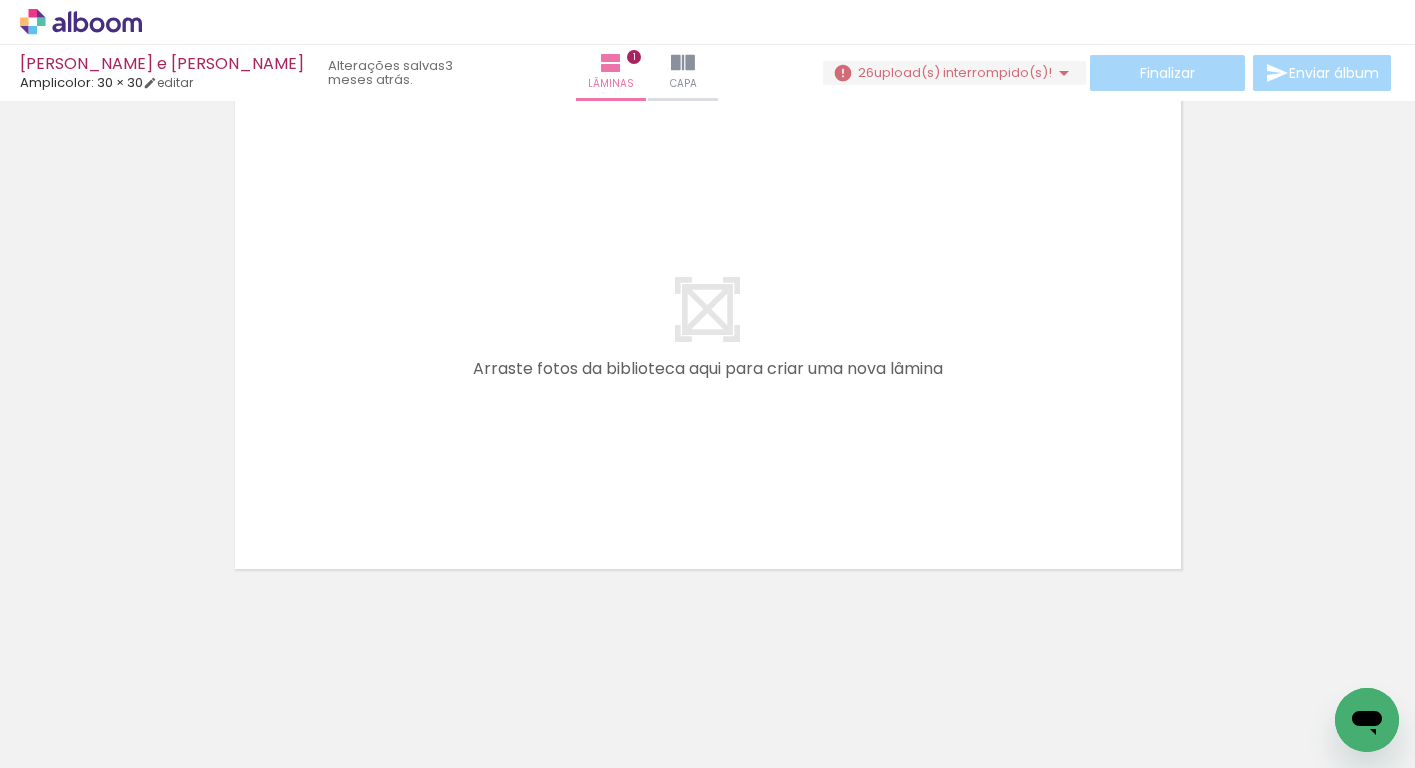 drag, startPoint x: 310, startPoint y: 701, endPoint x: 404, endPoint y: 517, distance: 206.62042 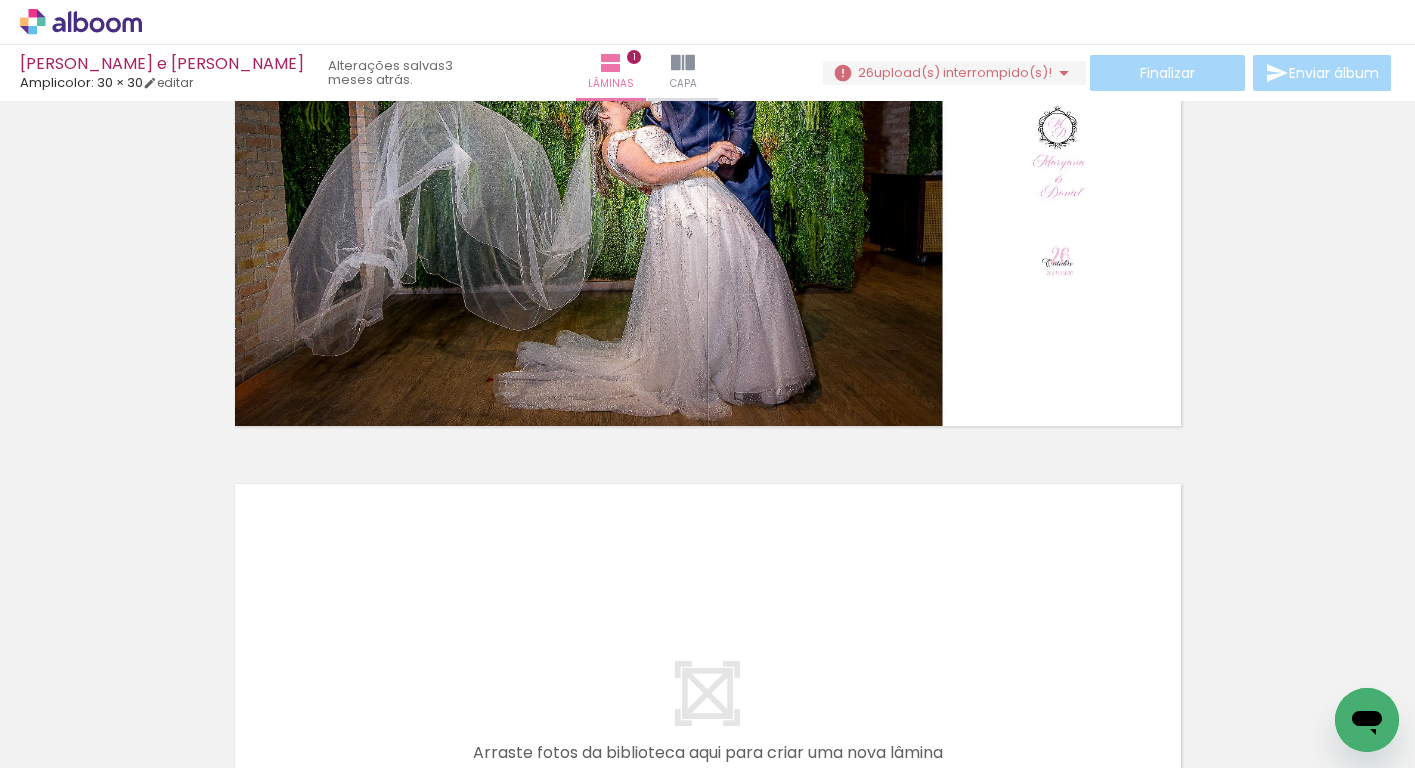 scroll, scrollTop: 0, scrollLeft: 0, axis: both 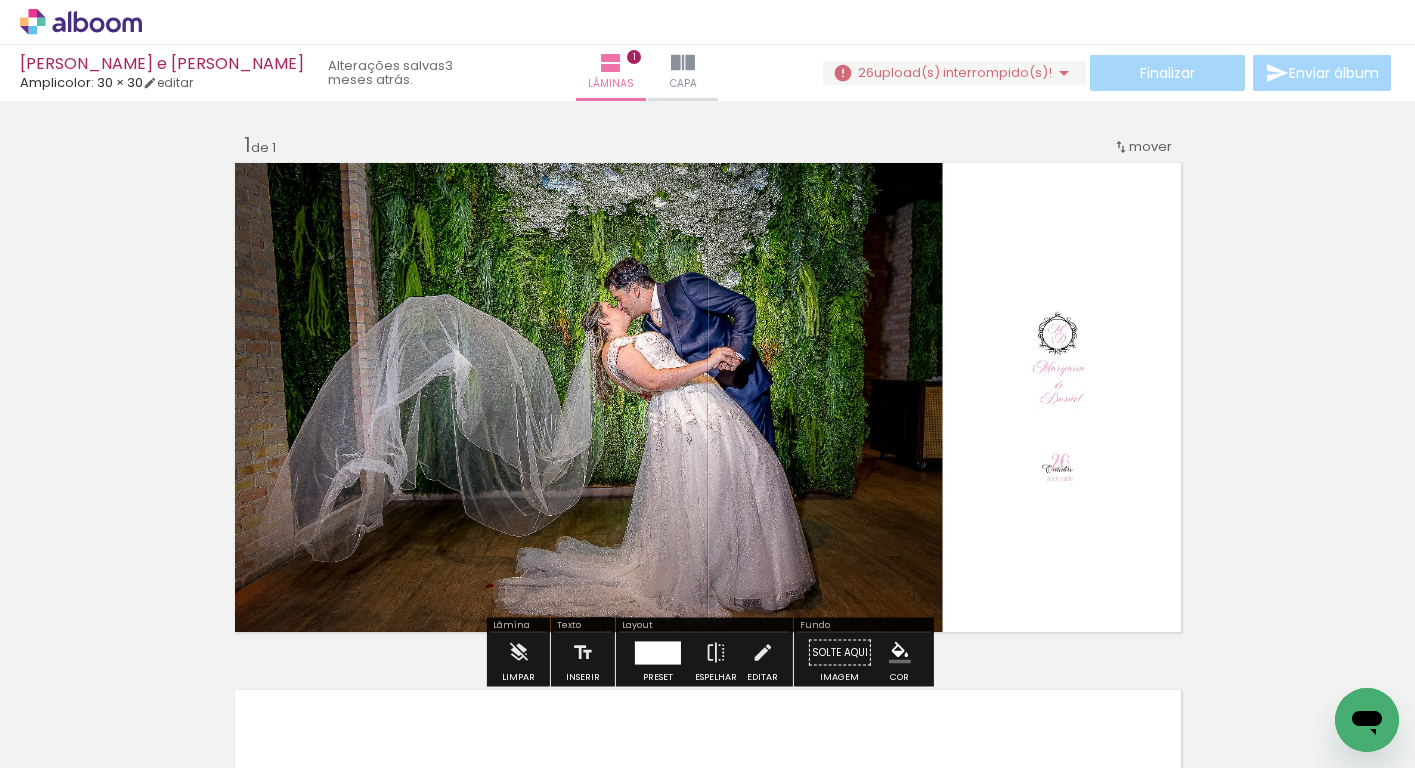 drag, startPoint x: 341, startPoint y: 700, endPoint x: 356, endPoint y: 635, distance: 66.70832 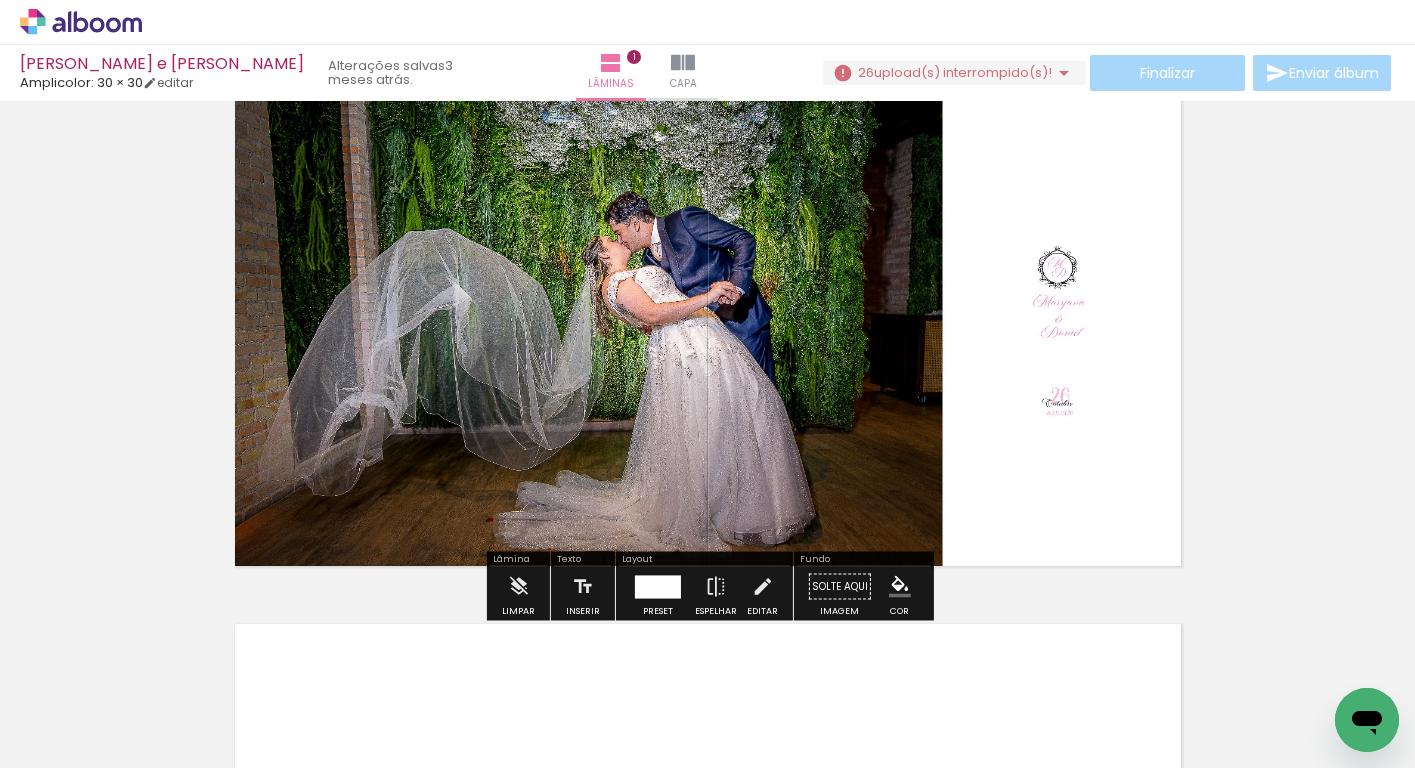 scroll, scrollTop: 0, scrollLeft: 0, axis: both 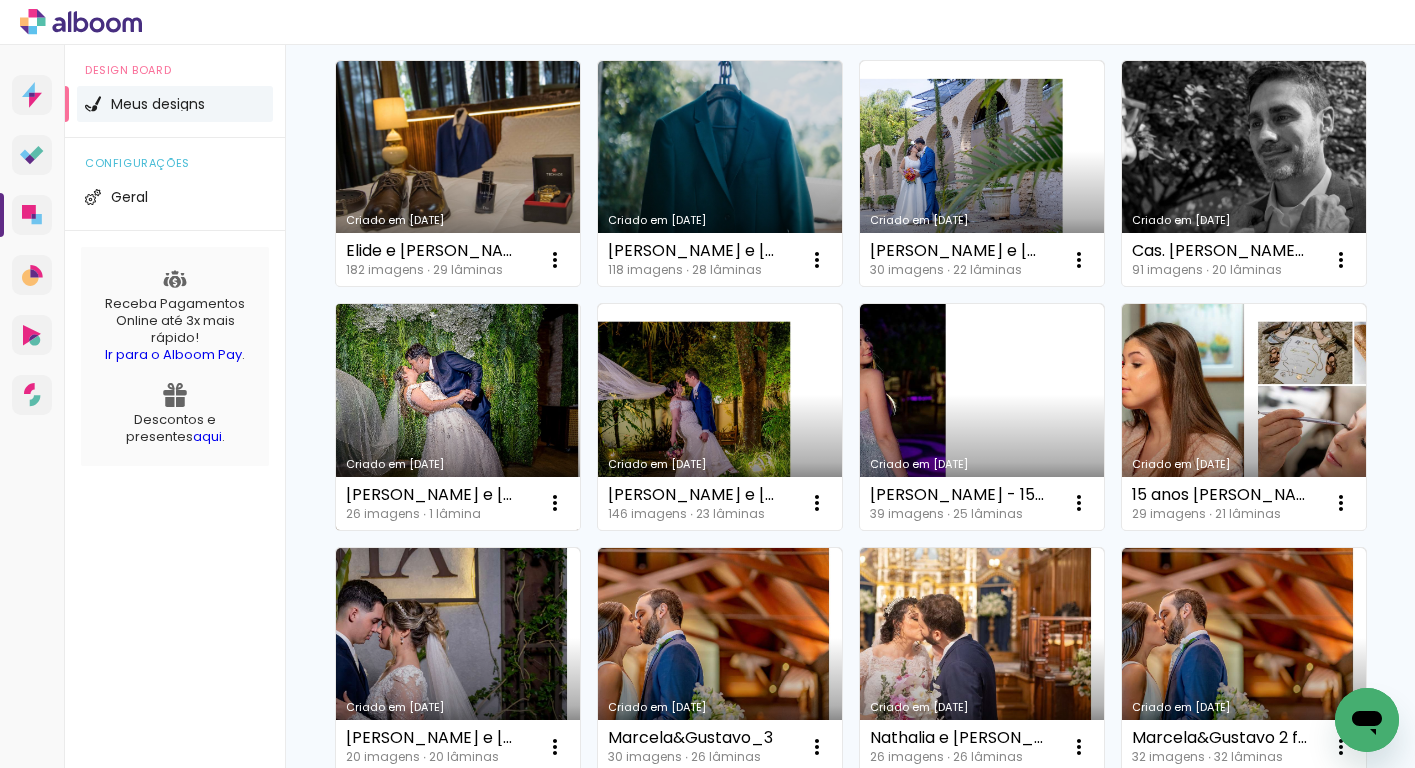 click on "Criado em 06/03/25" at bounding box center (458, 417) 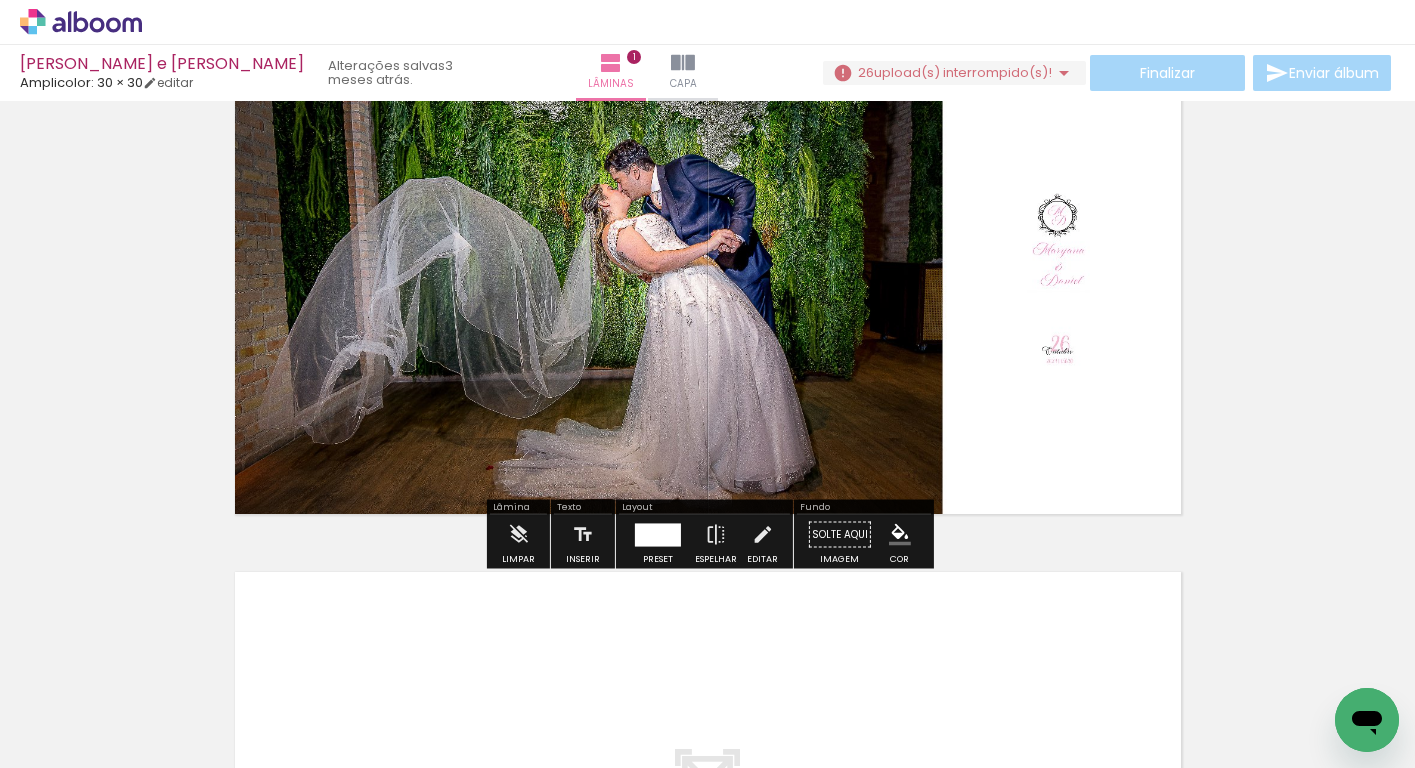 scroll, scrollTop: 0, scrollLeft: 0, axis: both 